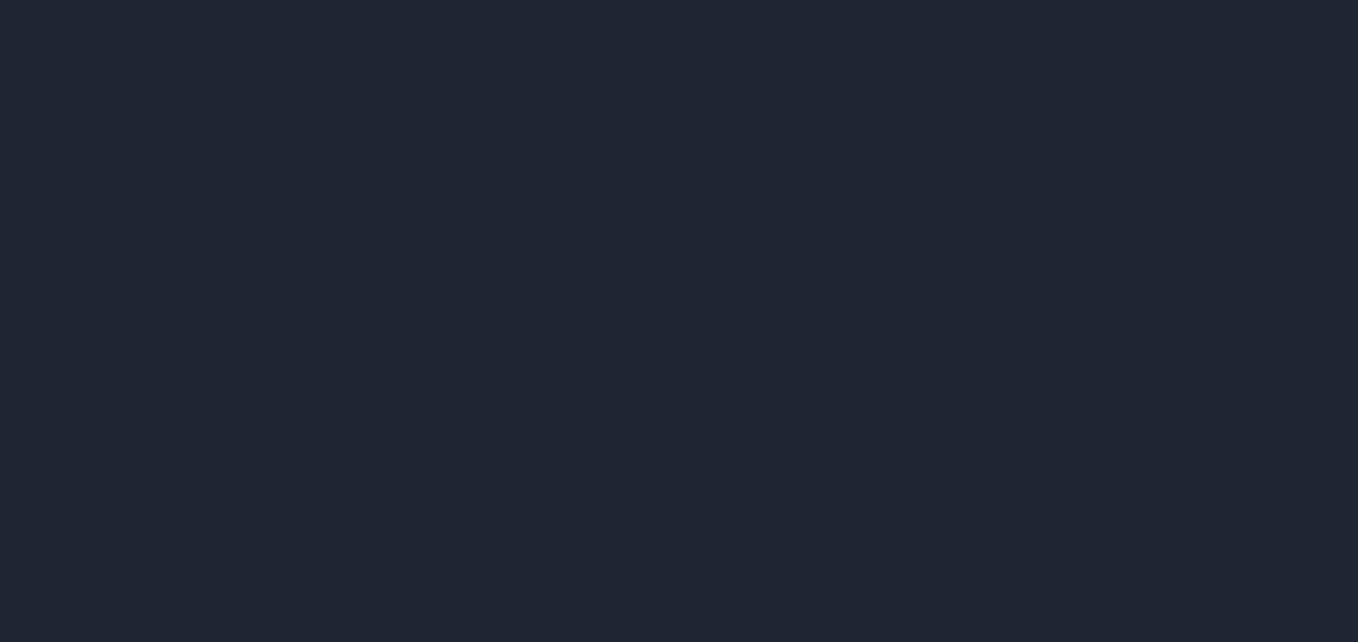 scroll, scrollTop: 0, scrollLeft: 0, axis: both 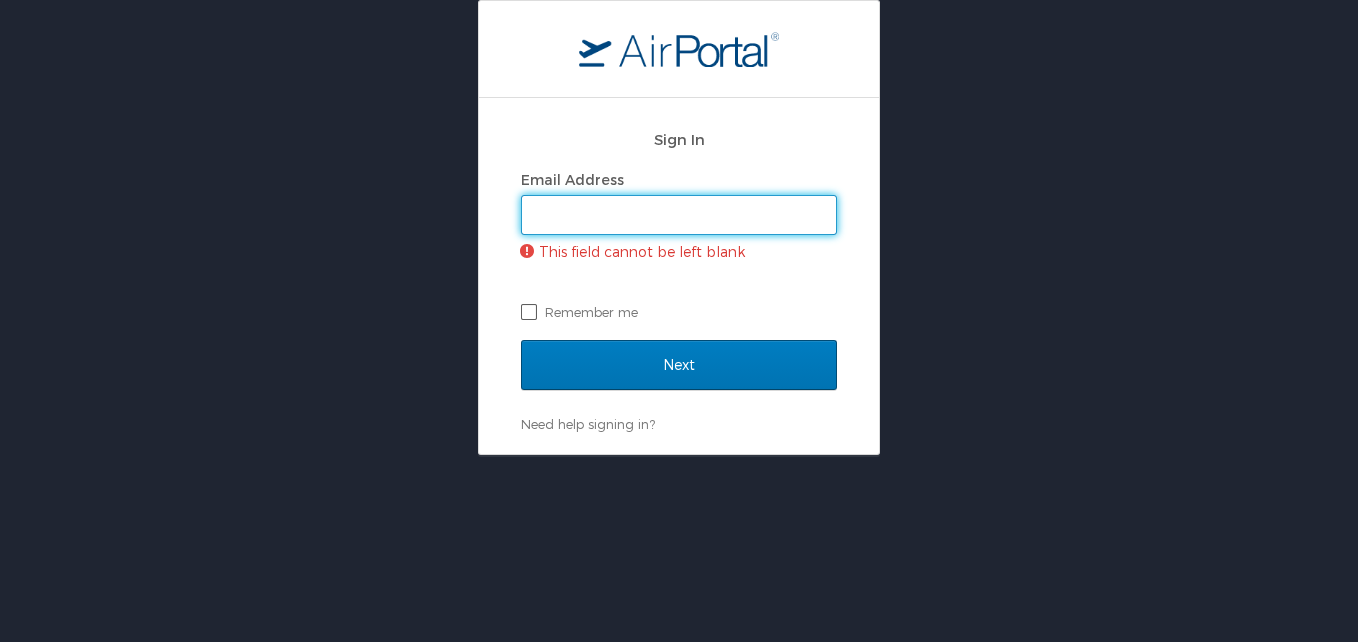 paste on "luke.perry@chghealthcare.com" 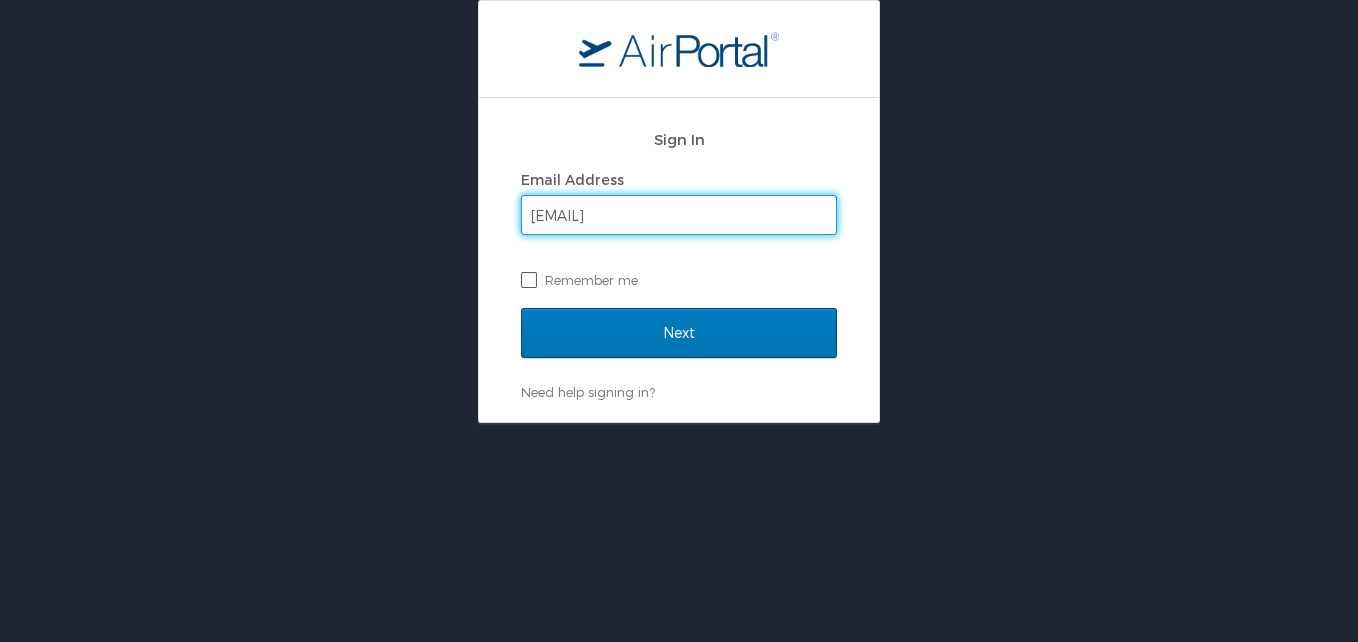 type on "luke.perry@chghealthcare.com" 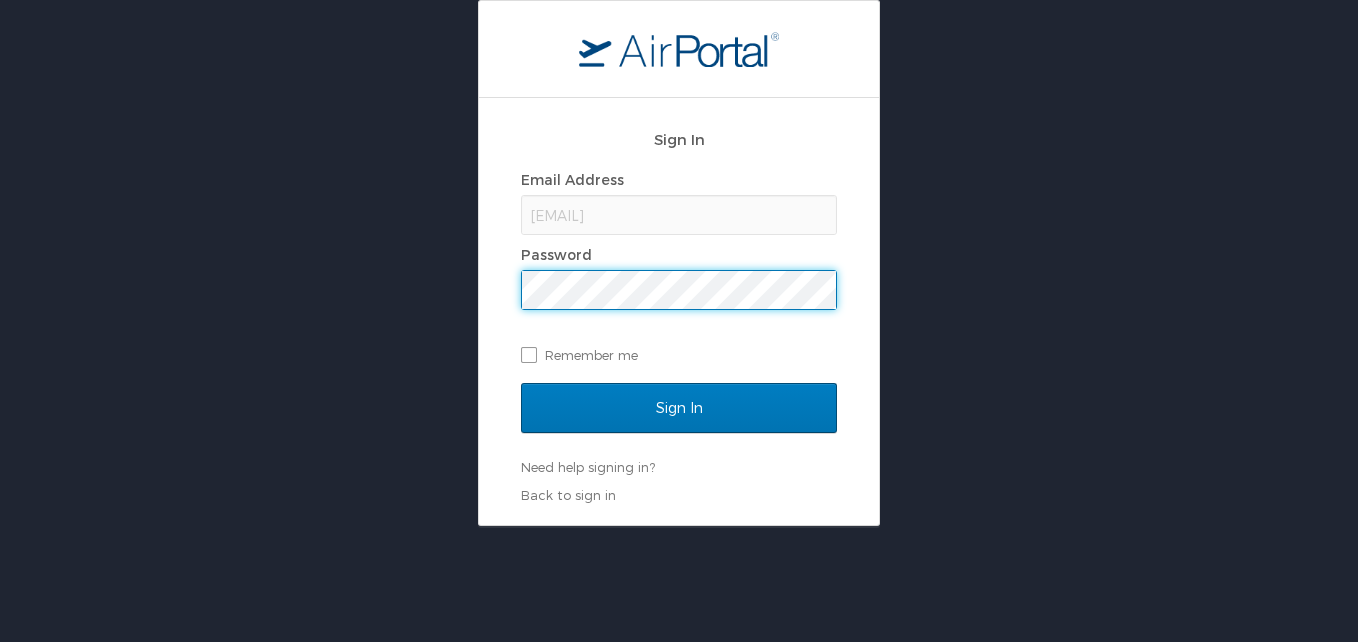 scroll, scrollTop: 0, scrollLeft: 0, axis: both 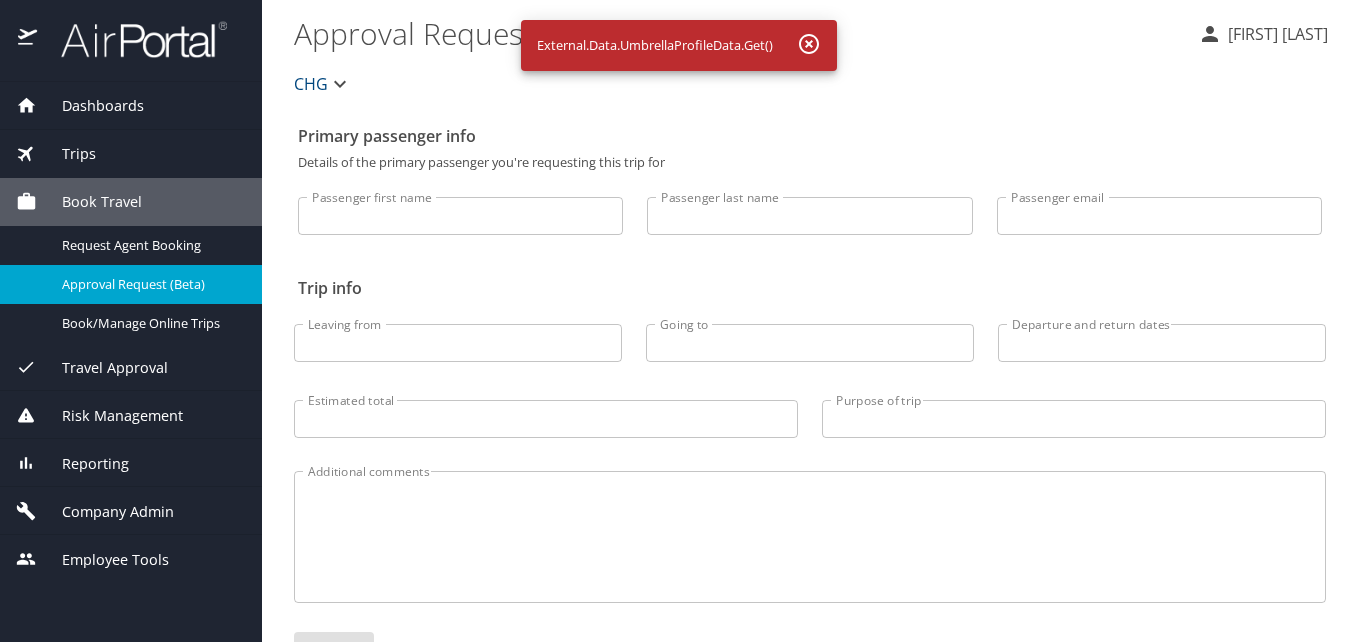 click on "Reporting" at bounding box center [83, 464] 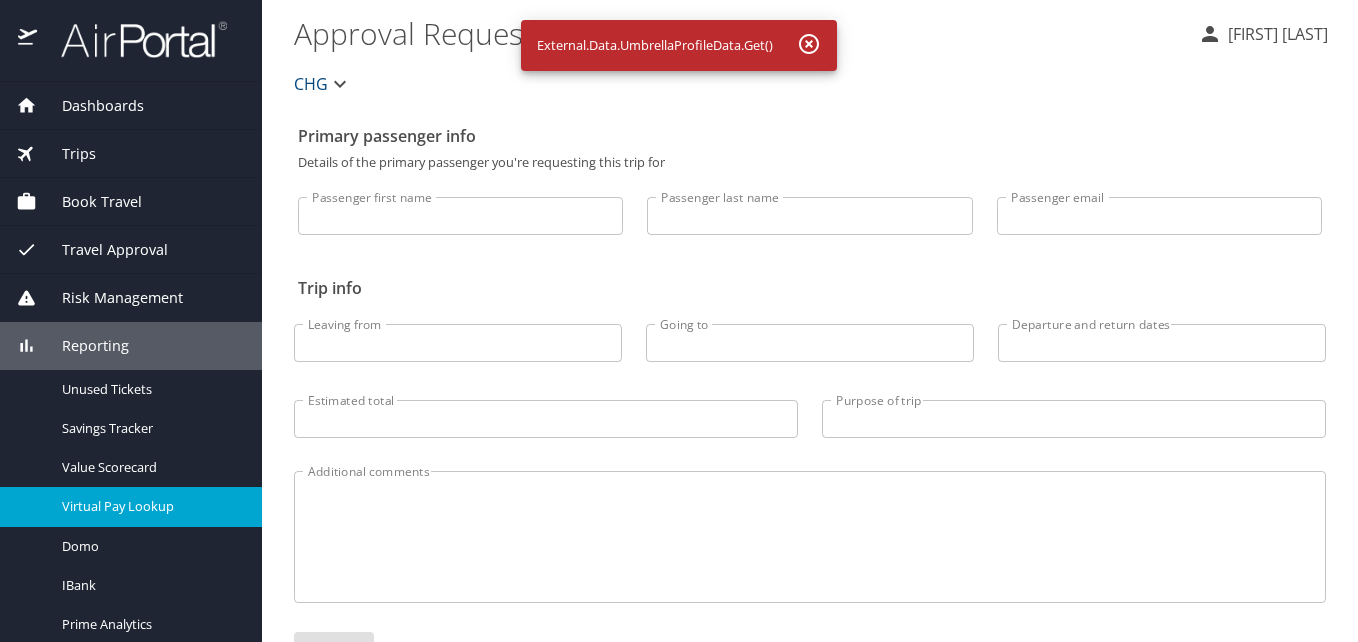 click on "Virtual Pay Lookup" at bounding box center [150, 506] 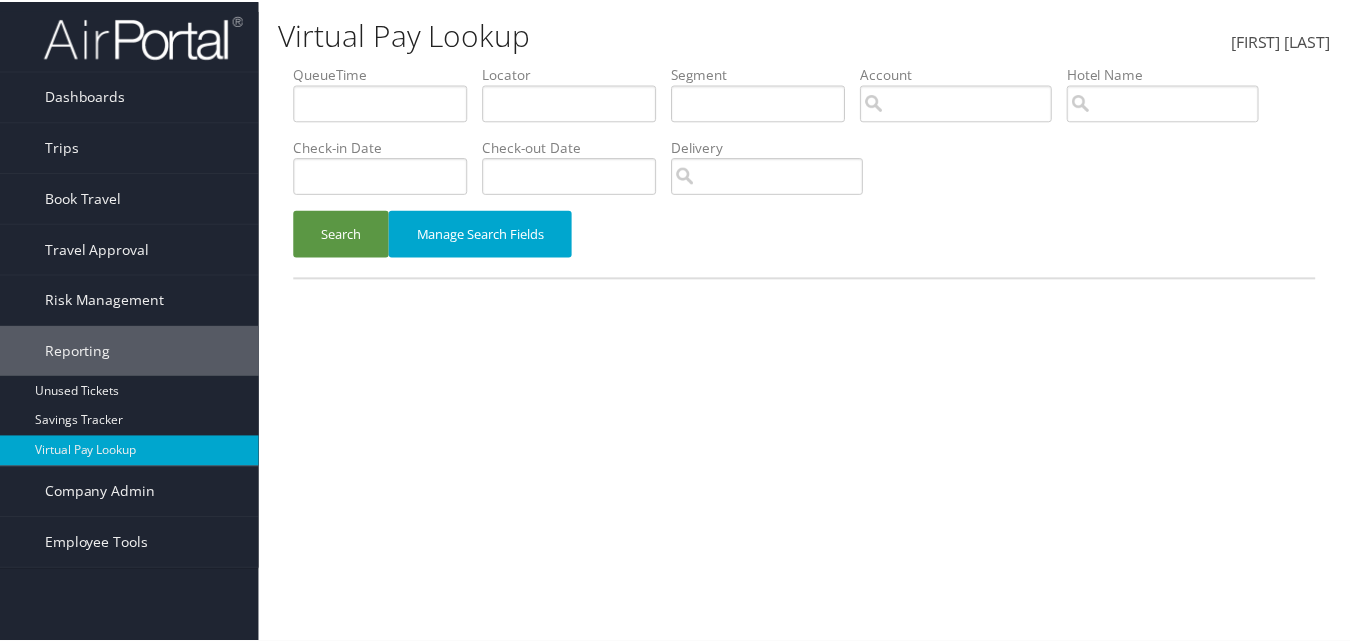 scroll, scrollTop: 0, scrollLeft: 0, axis: both 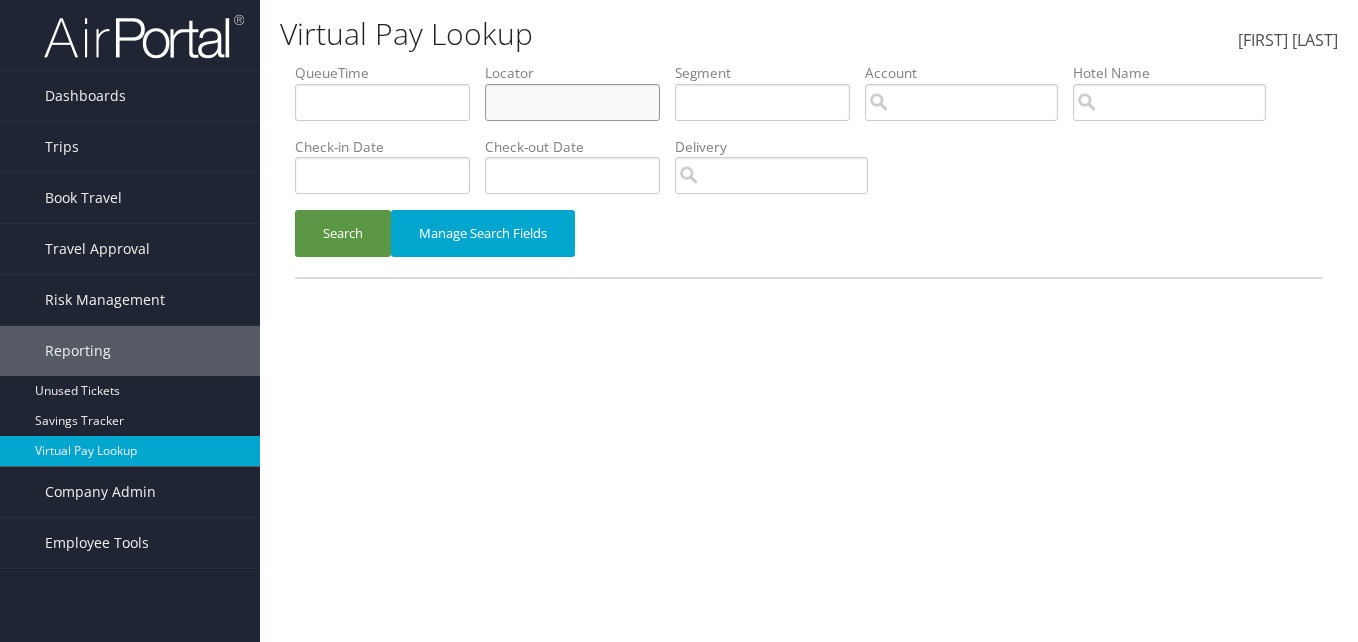 click at bounding box center [382, 102] 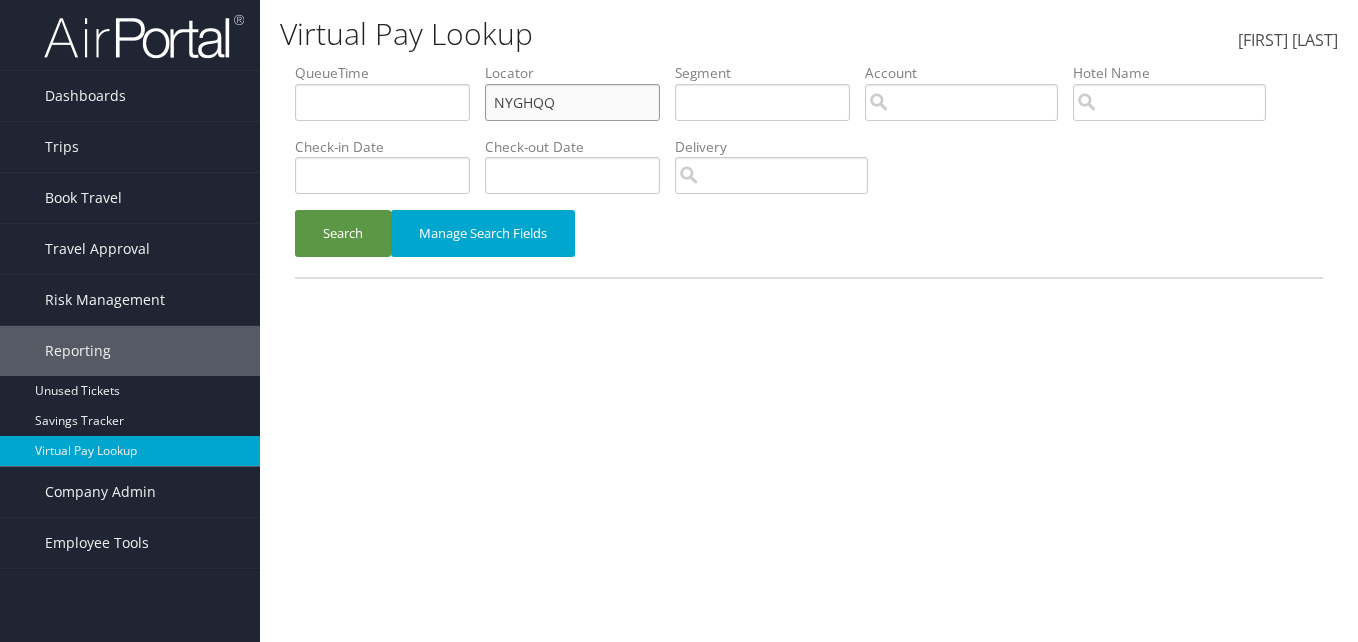 type on "NYGHQQ" 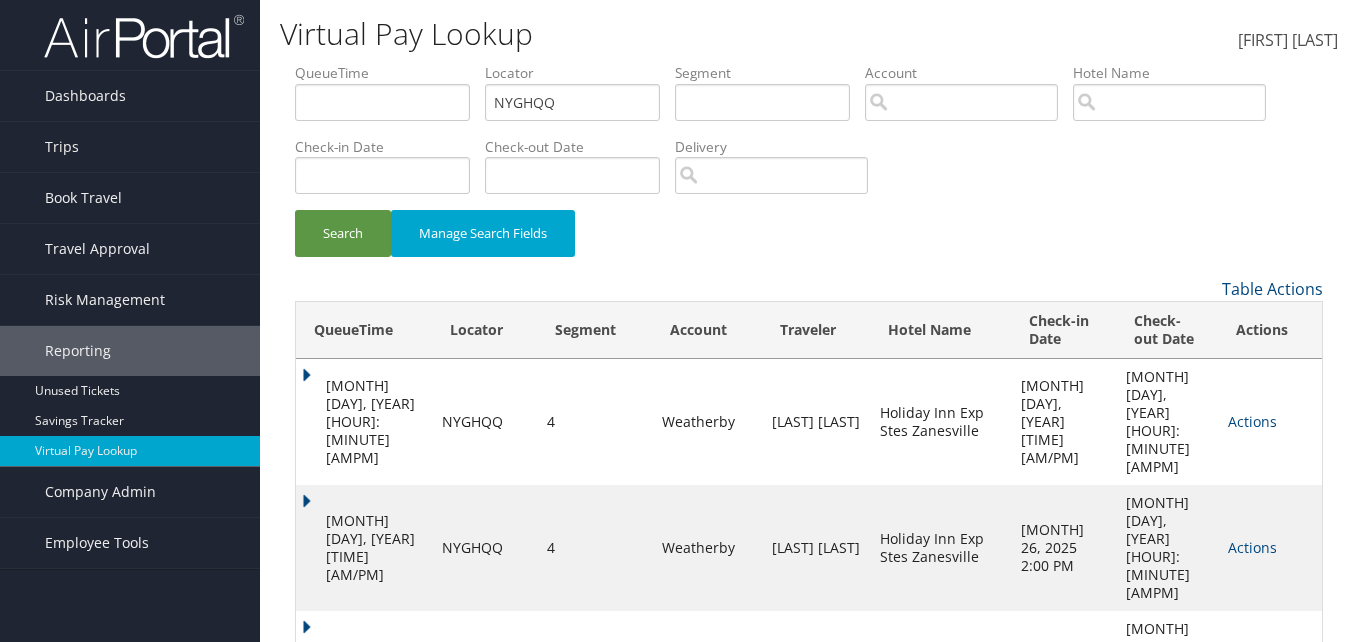 click on "May 23, 2025 2:55 PM" at bounding box center (364, 422) 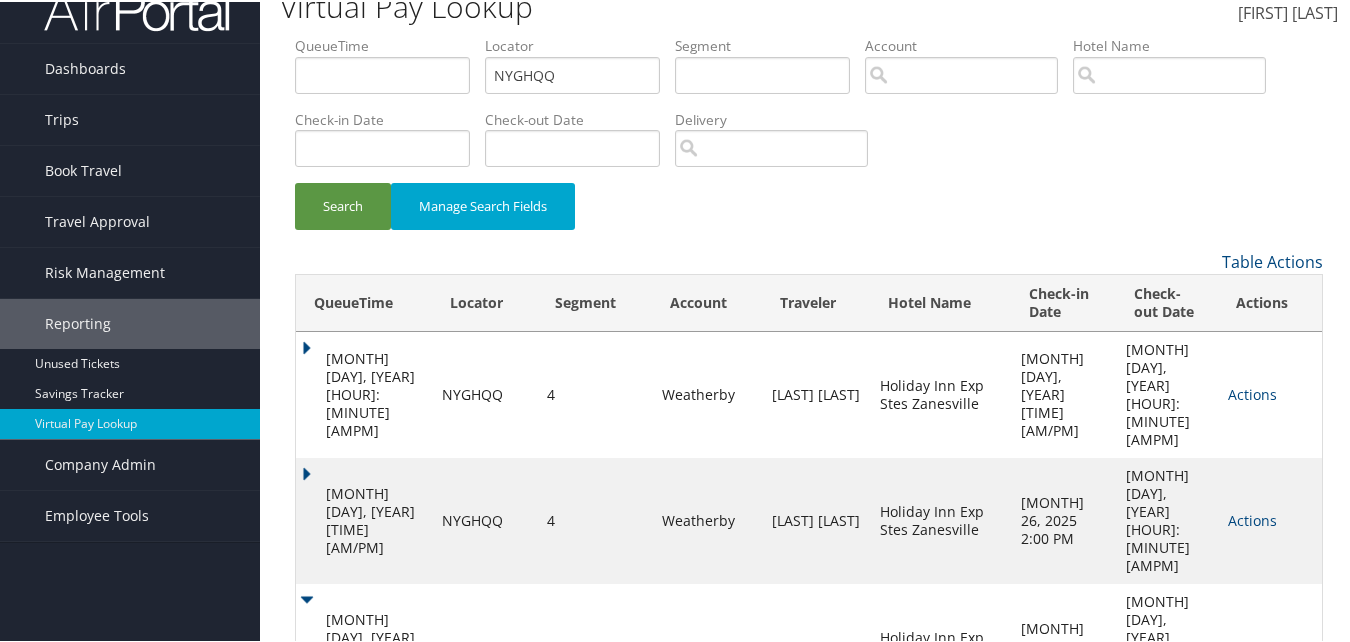 scroll, scrollTop: 53, scrollLeft: 0, axis: vertical 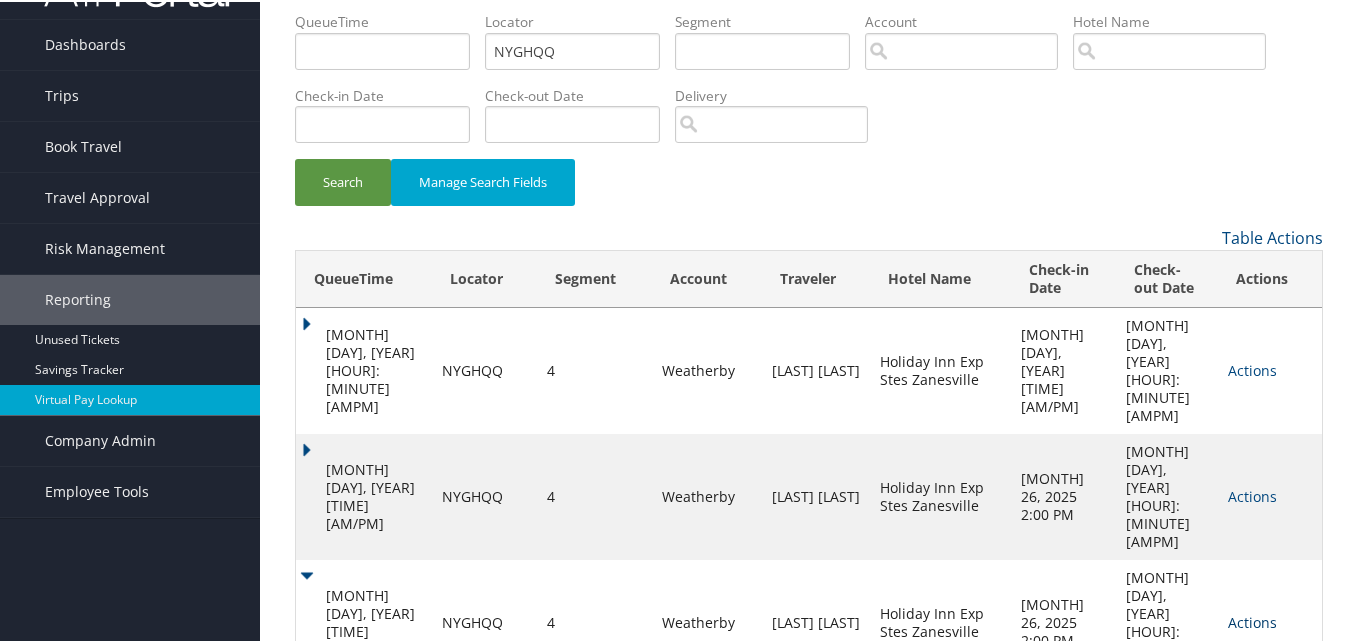 click on "Actions" at bounding box center [1252, 620] 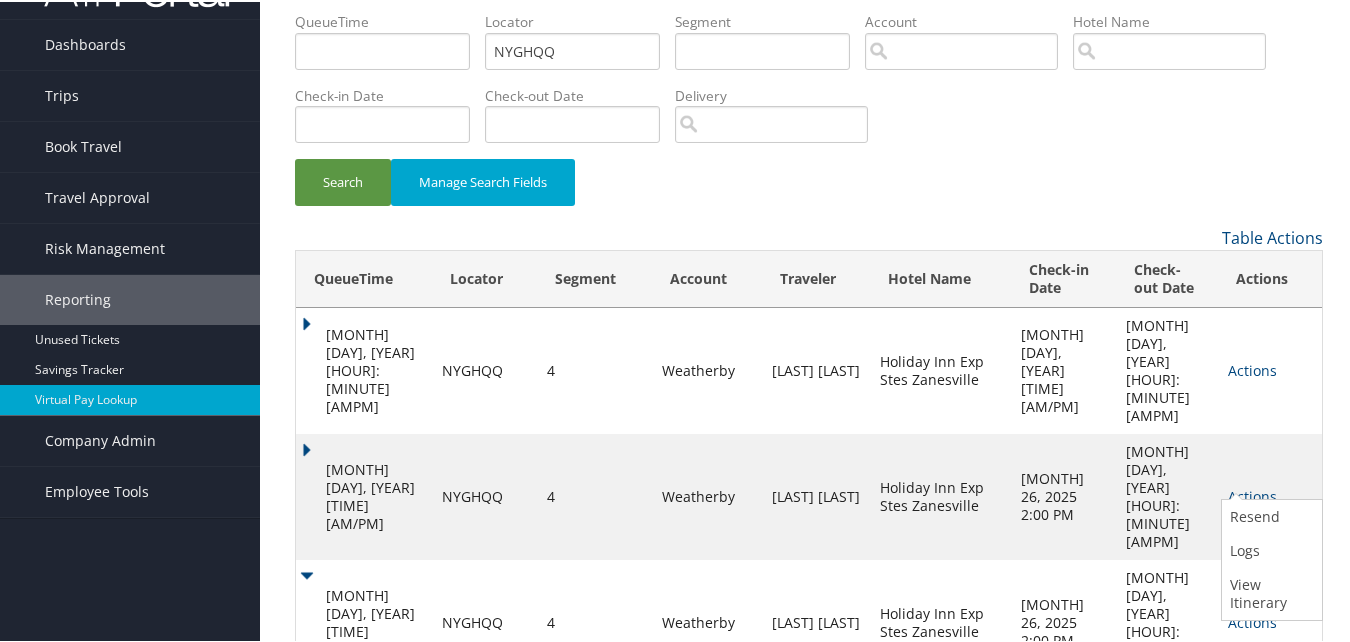 click on "May 23, 2025 2:55 PM" at bounding box center (364, 621) 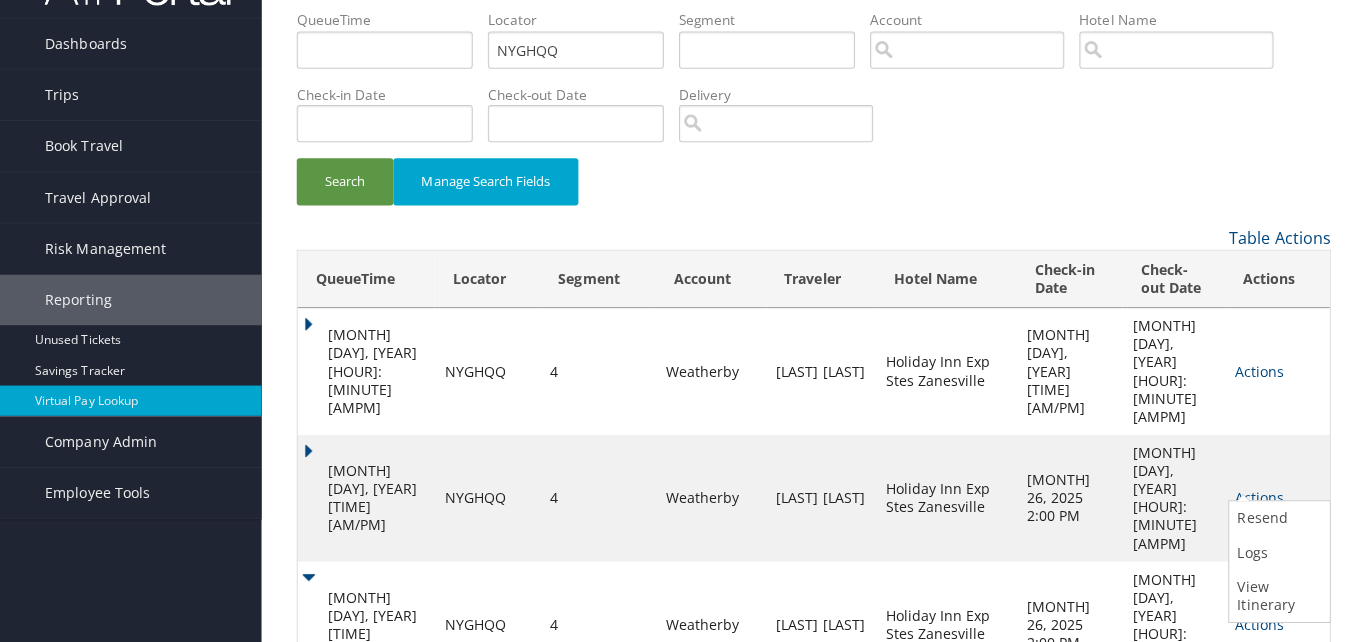 scroll, scrollTop: 0, scrollLeft: 0, axis: both 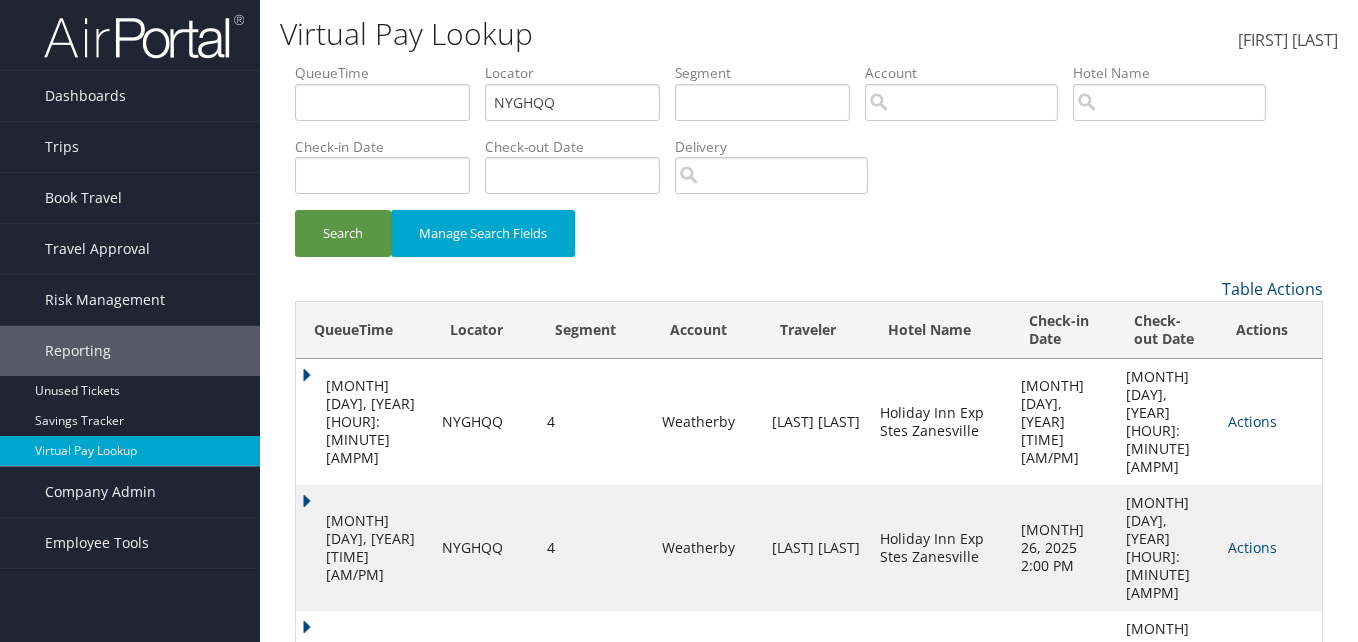 click on "Actions   Resend  Logs  View Itinerary" at bounding box center (1270, 422) 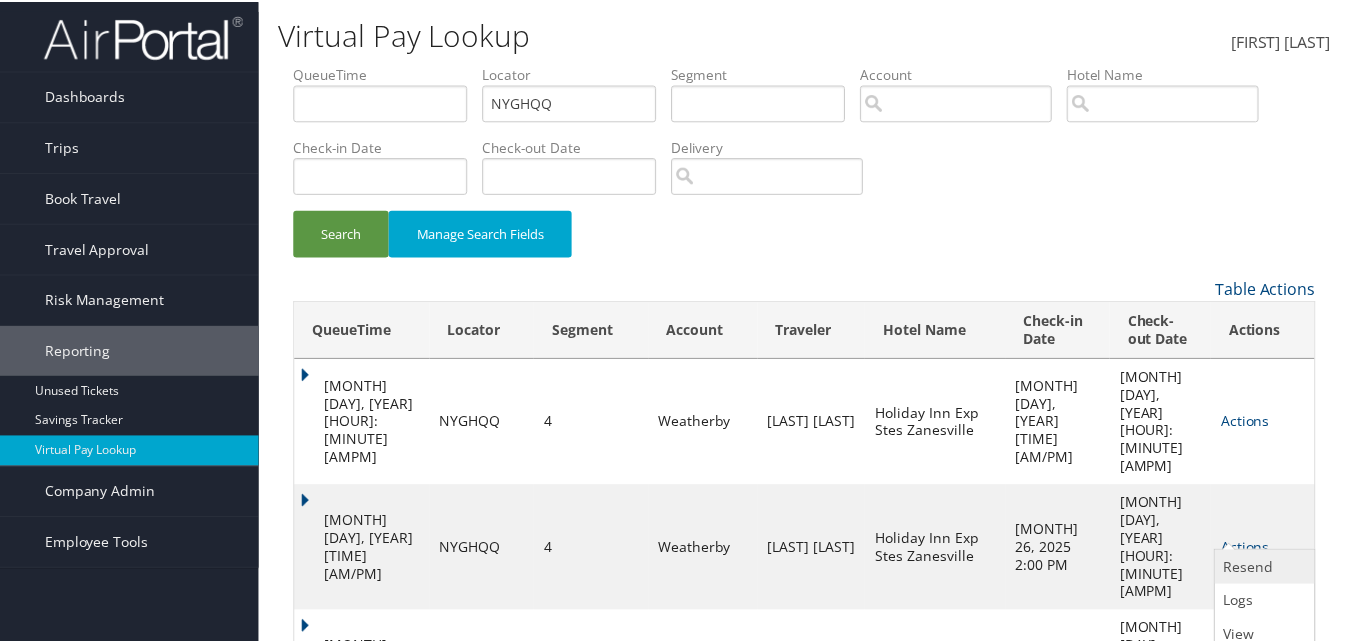 scroll, scrollTop: 30, scrollLeft: 0, axis: vertical 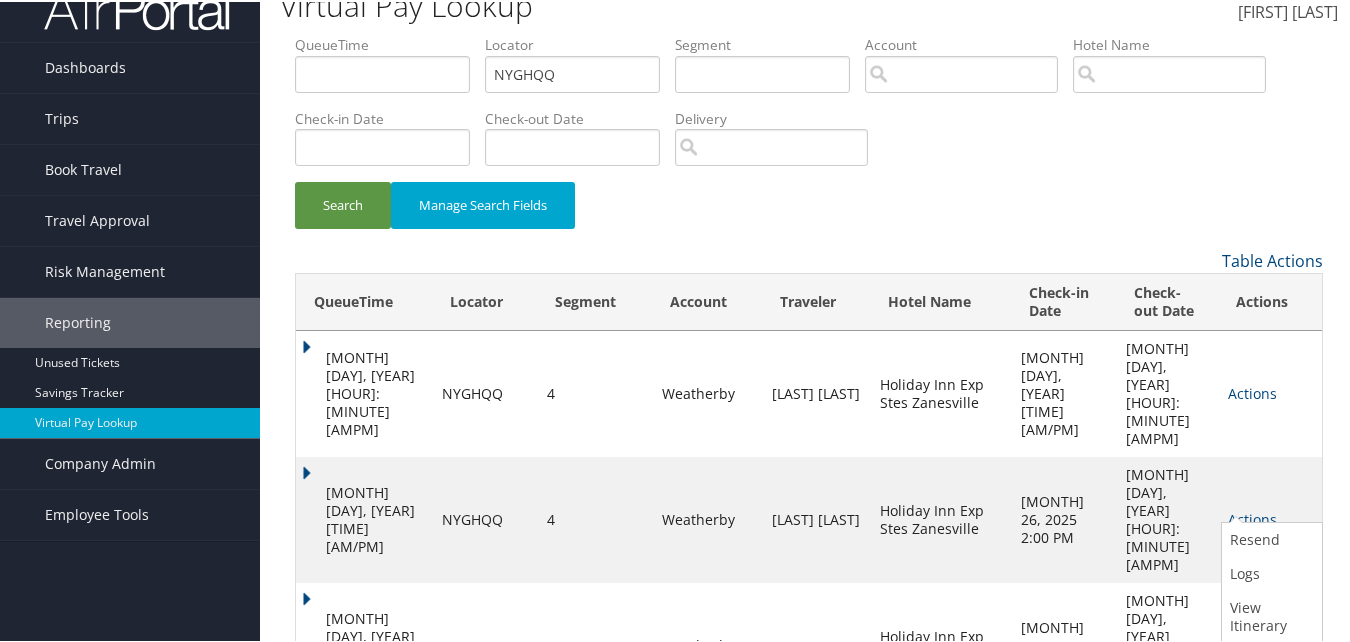 click on "May 14, 2025 7:15 PM" at bounding box center [364, 518] 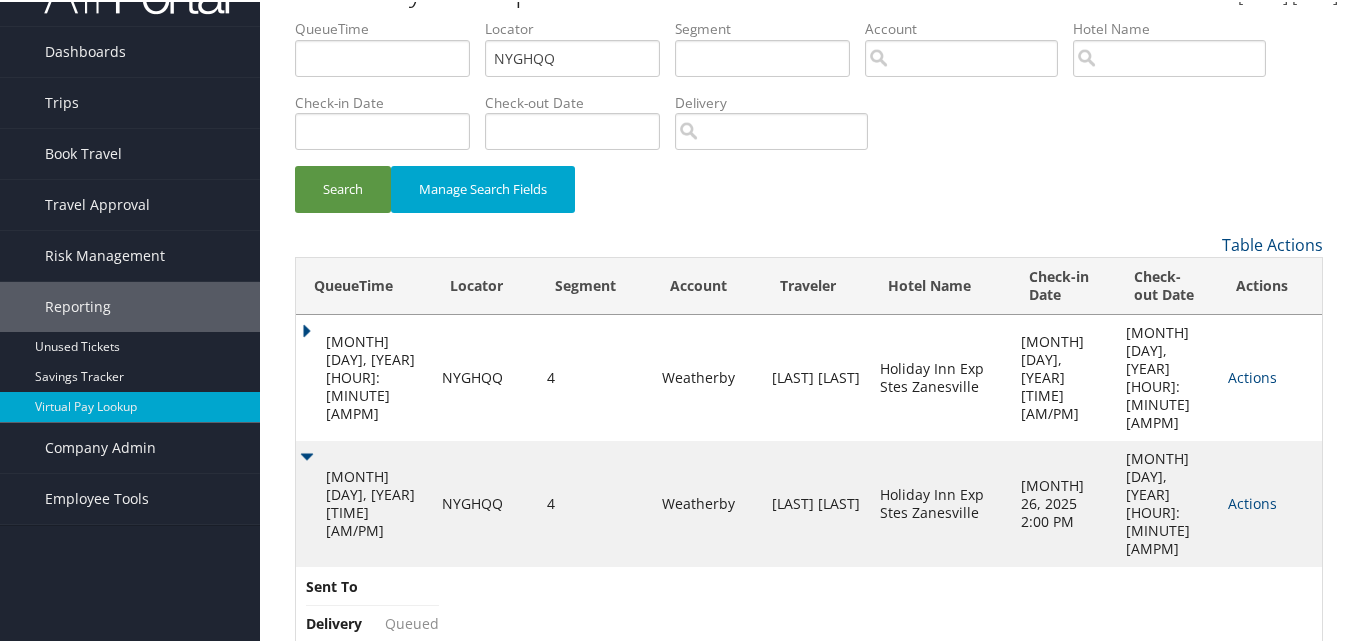 scroll, scrollTop: 53, scrollLeft: 0, axis: vertical 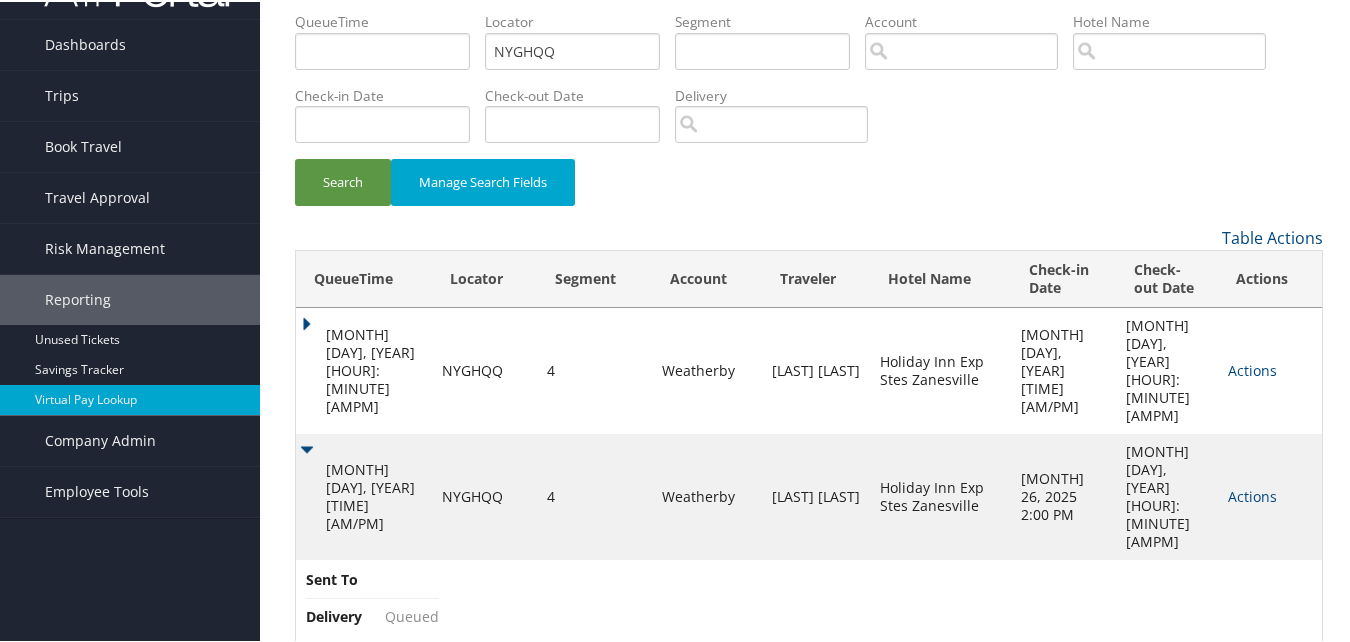 click on "Apr 23, 2025 3:24 AM" at bounding box center [364, 369] 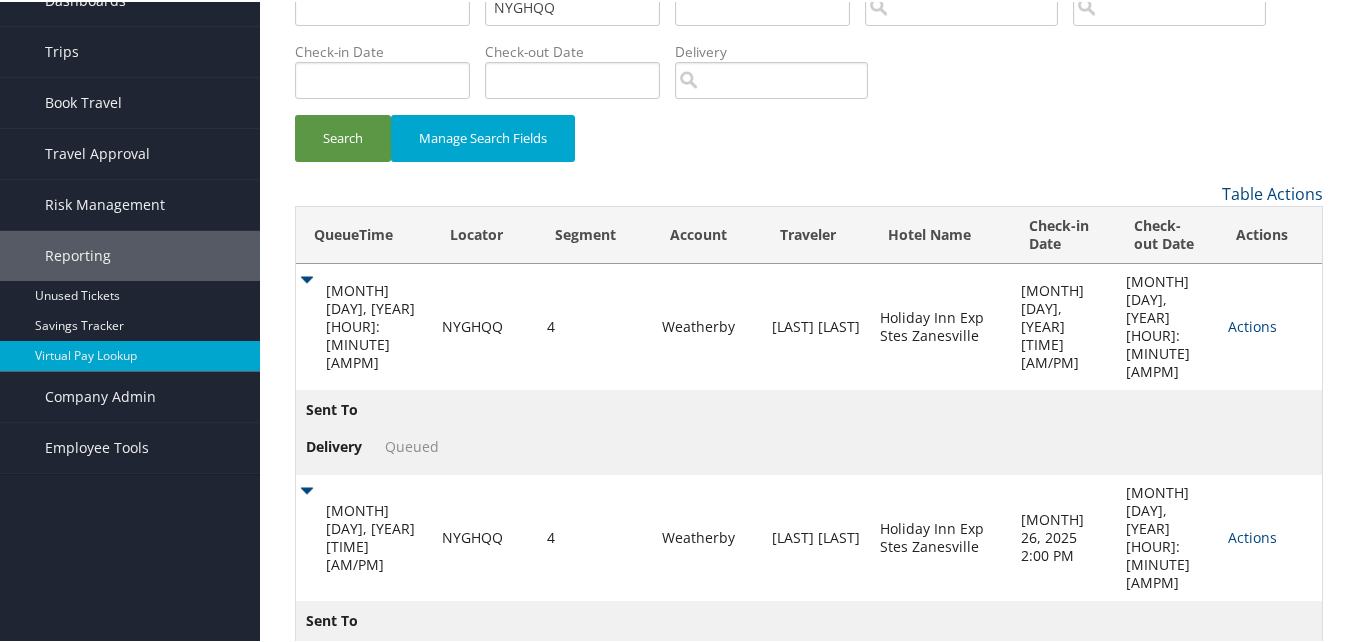 scroll, scrollTop: 138, scrollLeft: 0, axis: vertical 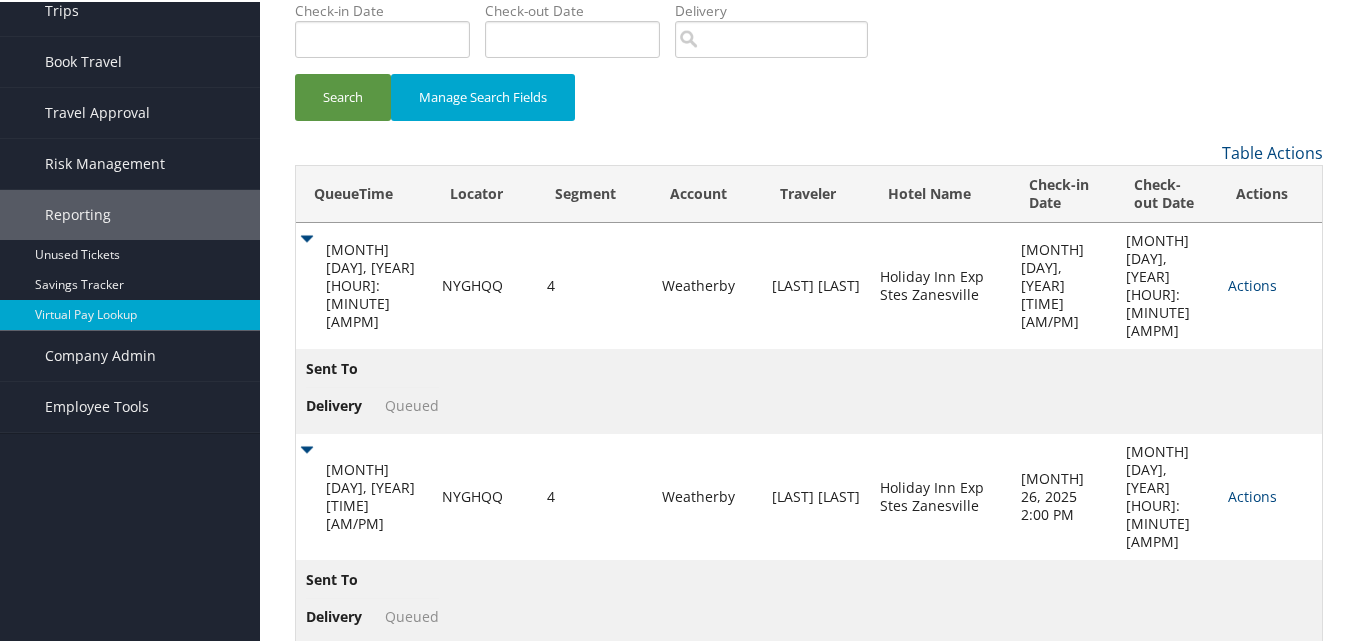 click on "May 23, 2025 2:55 PM" at bounding box center (364, 284) 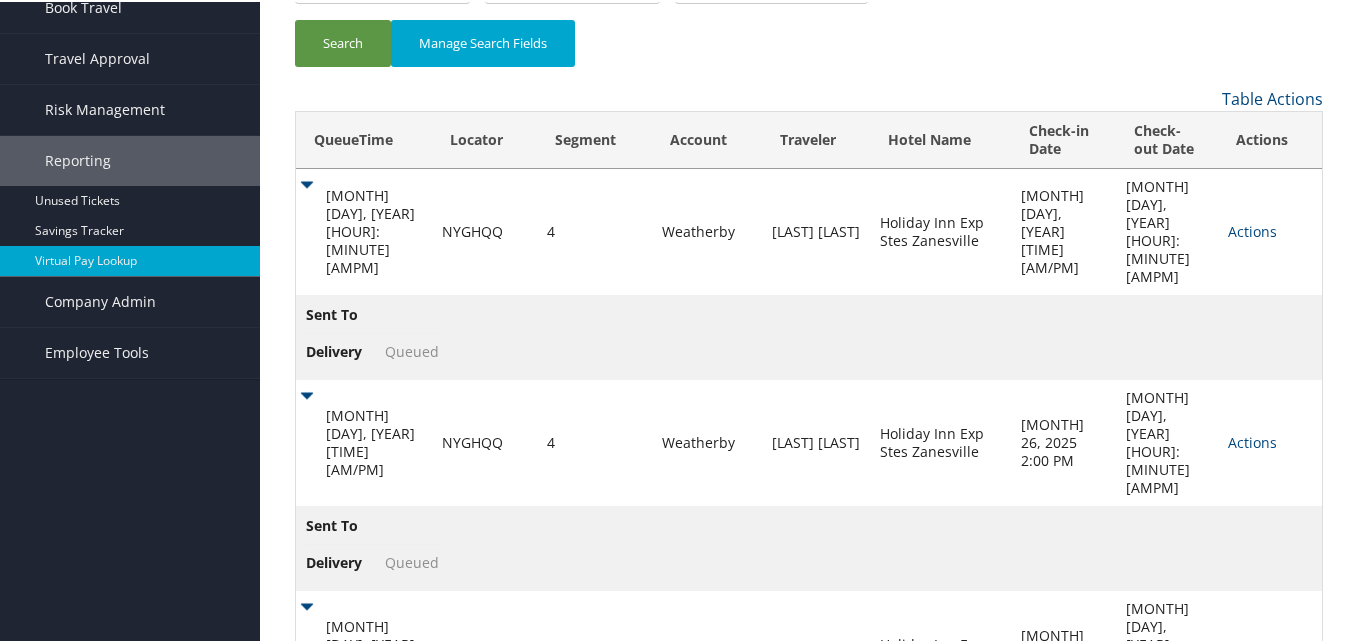 scroll, scrollTop: 222, scrollLeft: 0, axis: vertical 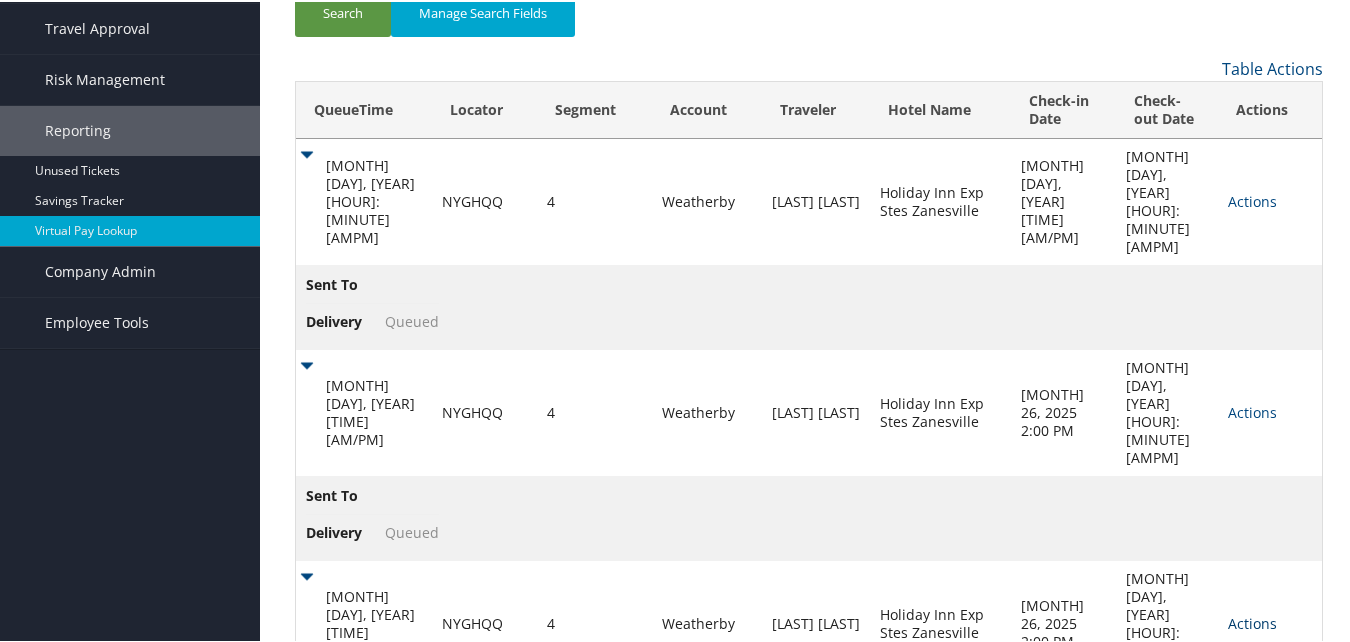 click on "Actions" at bounding box center (1252, 199) 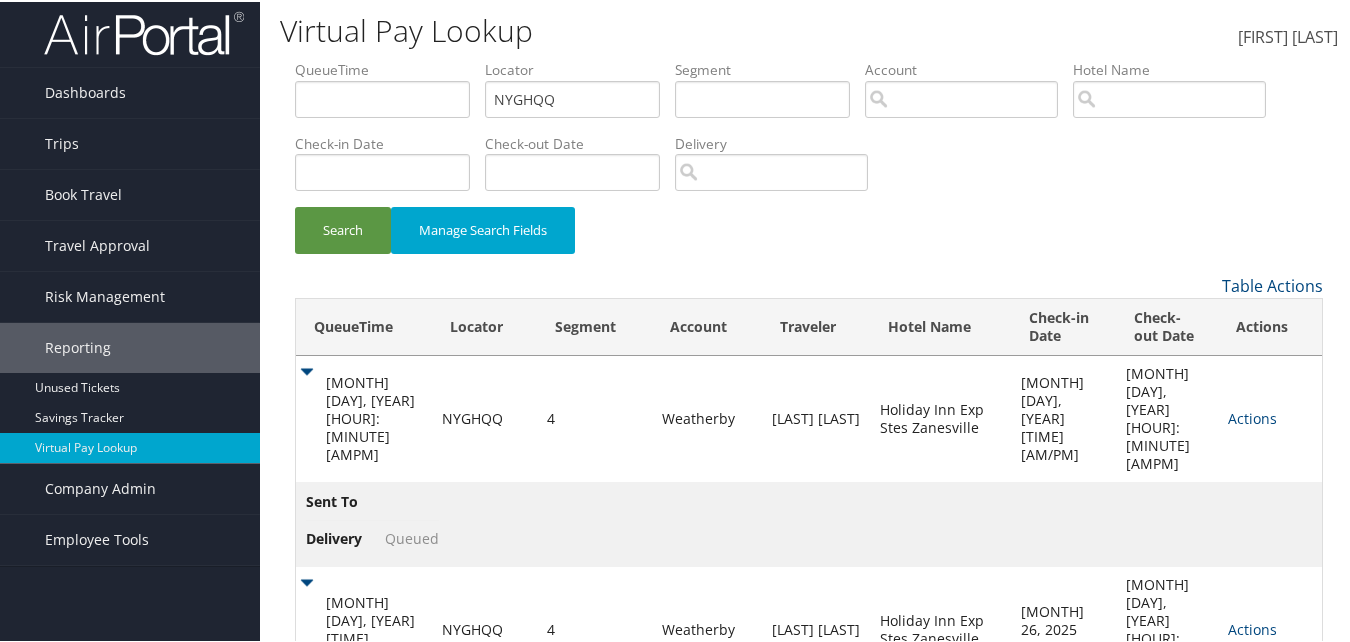 scroll, scrollTop: 0, scrollLeft: 0, axis: both 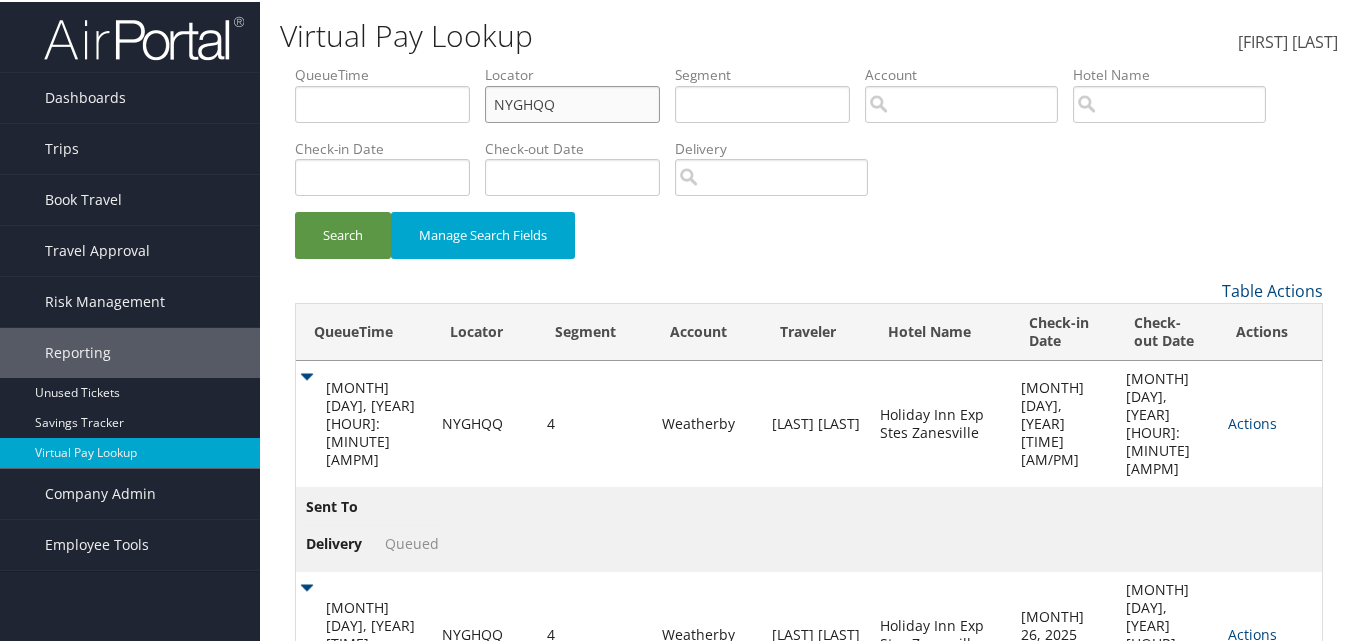 drag, startPoint x: 530, startPoint y: 121, endPoint x: 338, endPoint y: 131, distance: 192.26024 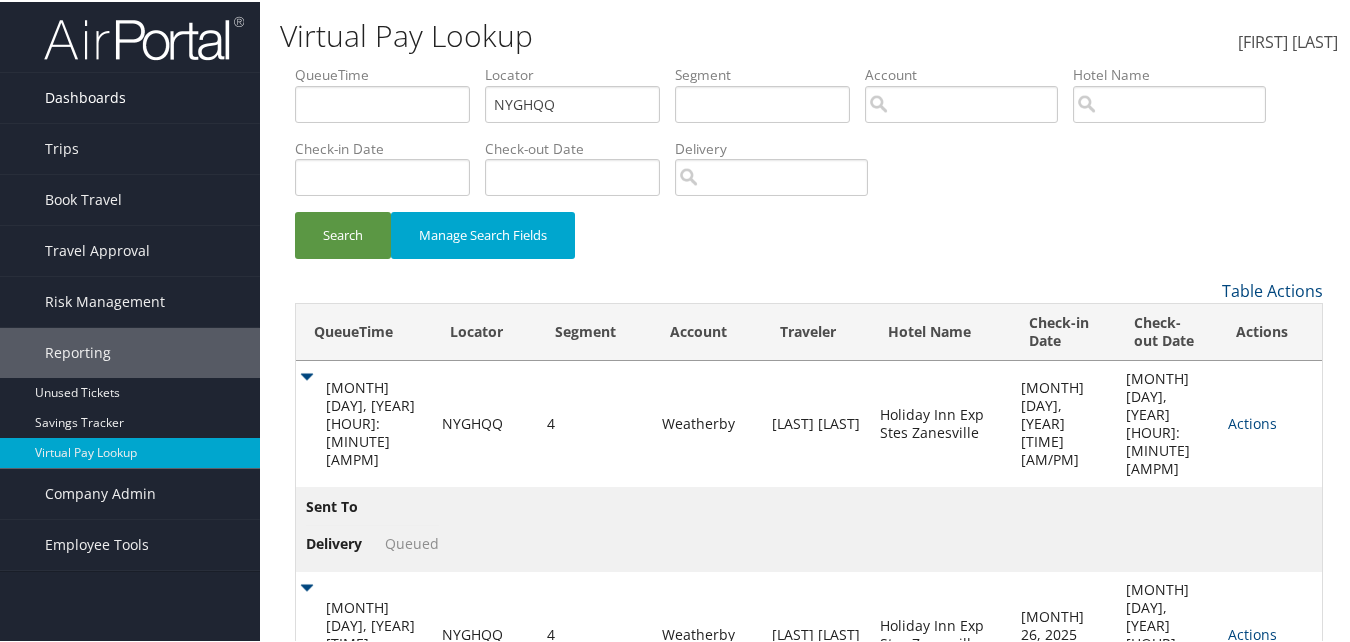 click on "Dashboards" at bounding box center (130, 96) 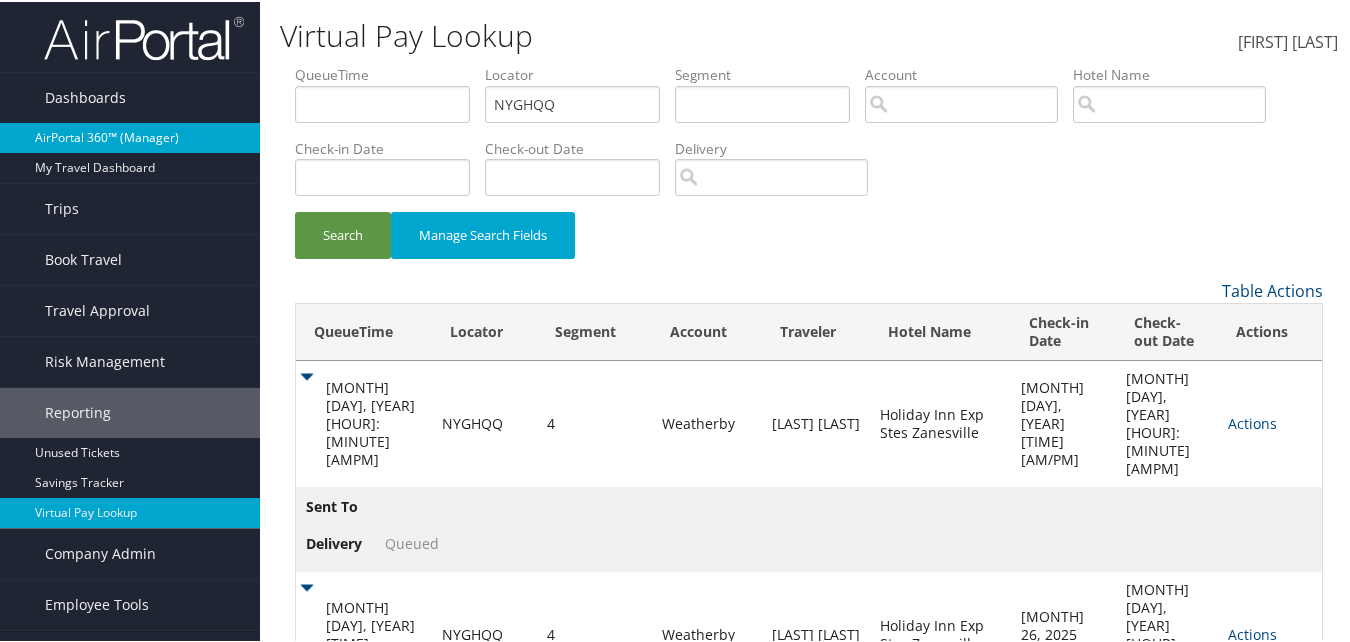 click on "AirPortal 360™ (Manager)" at bounding box center (130, 136) 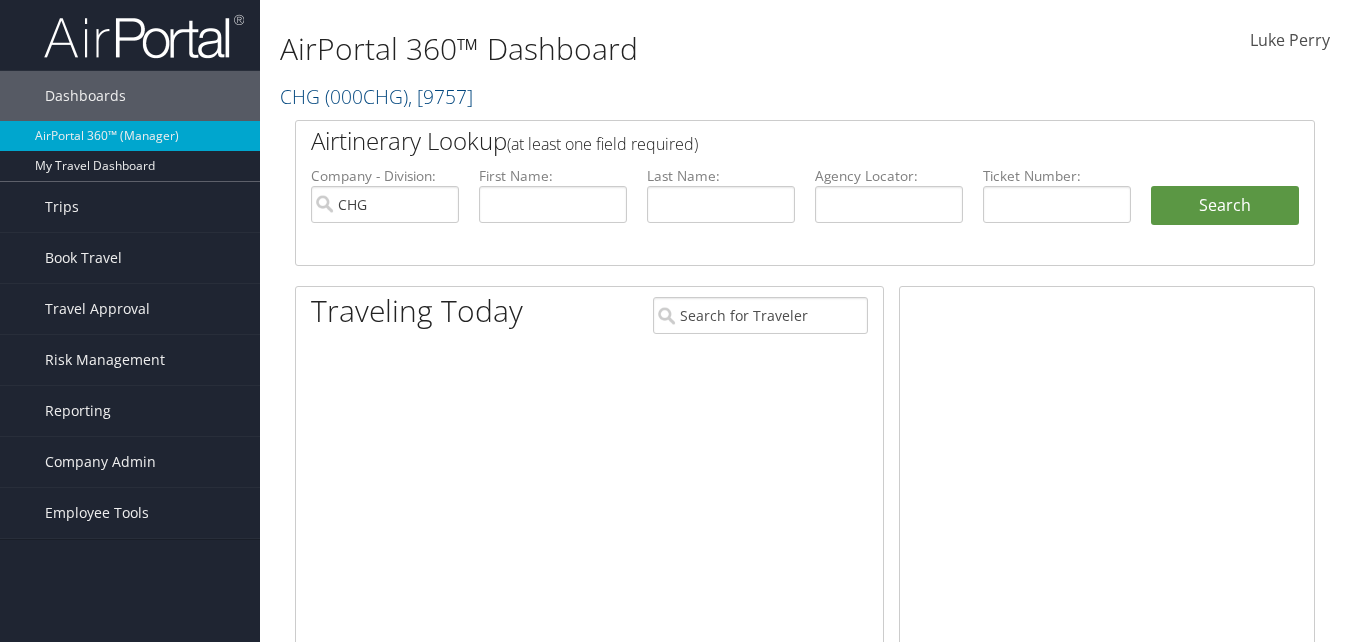 scroll, scrollTop: 0, scrollLeft: 0, axis: both 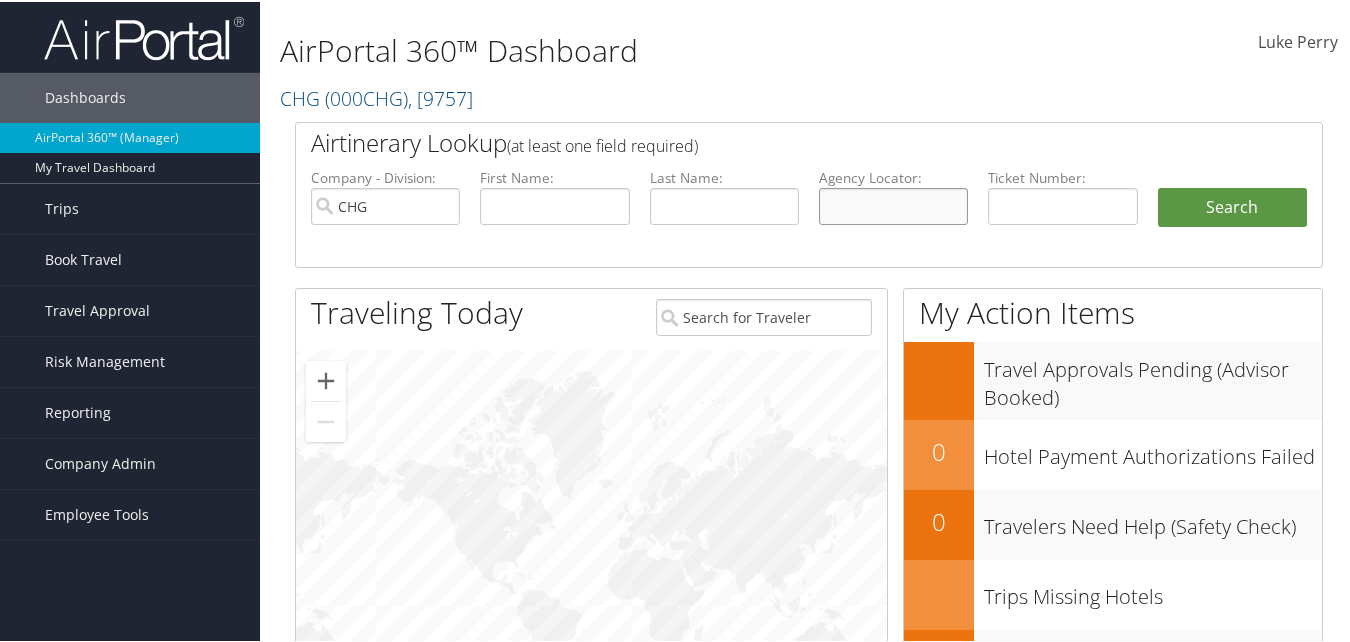 click at bounding box center (893, 204) 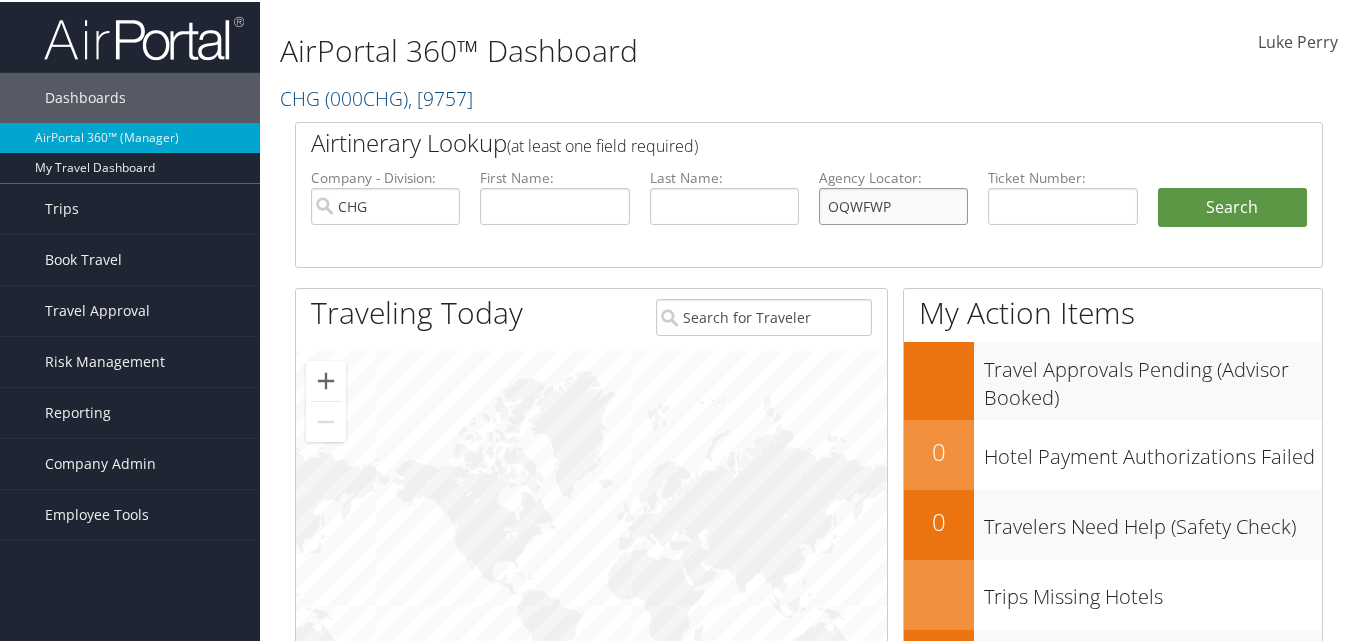 type on "OQWFWP" 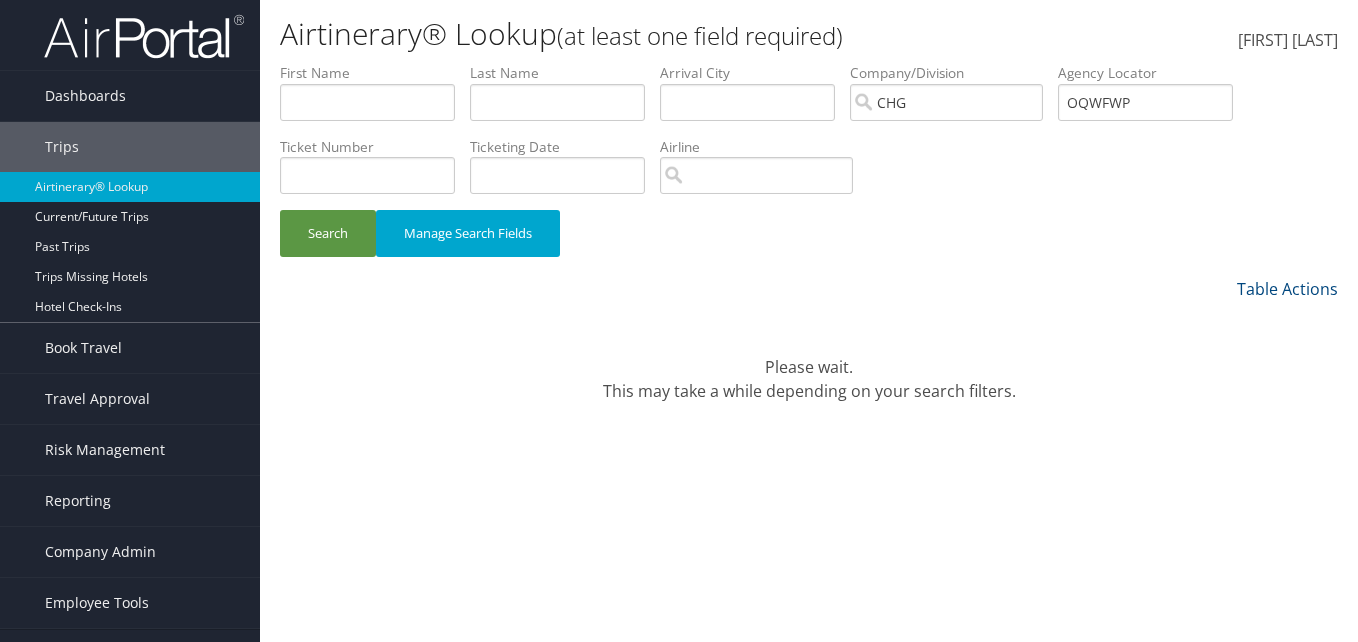 scroll, scrollTop: 0, scrollLeft: 0, axis: both 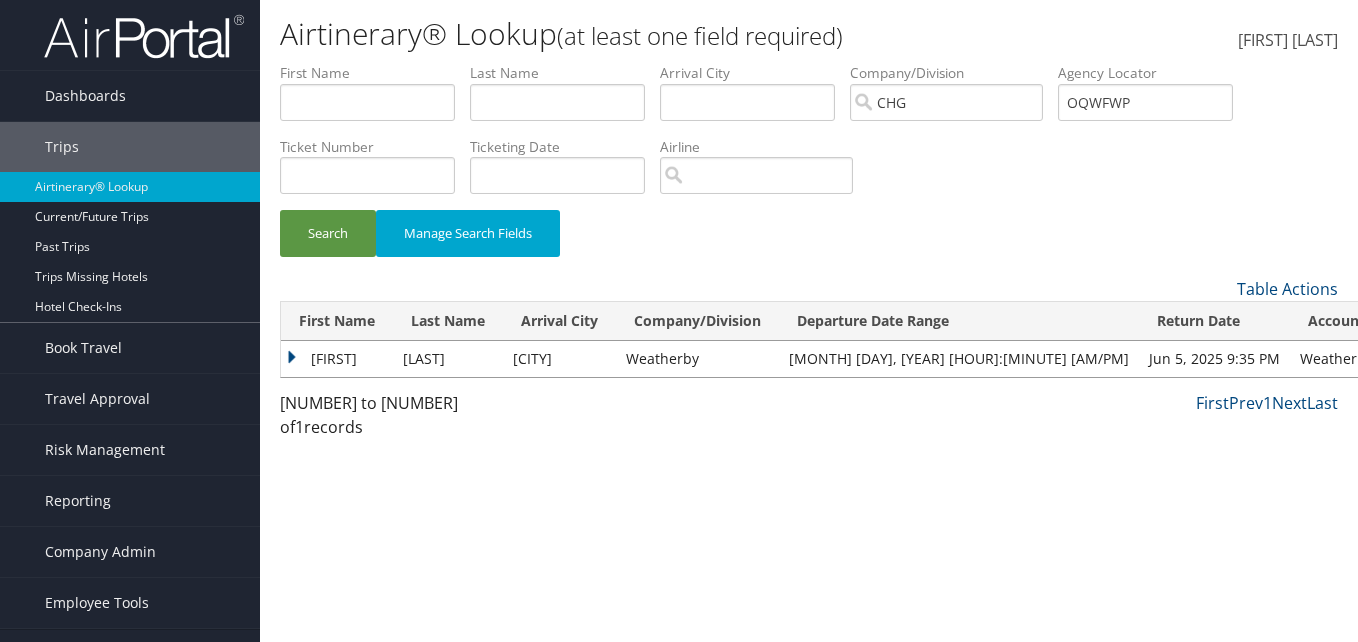 click on "Kathryn" at bounding box center [337, 359] 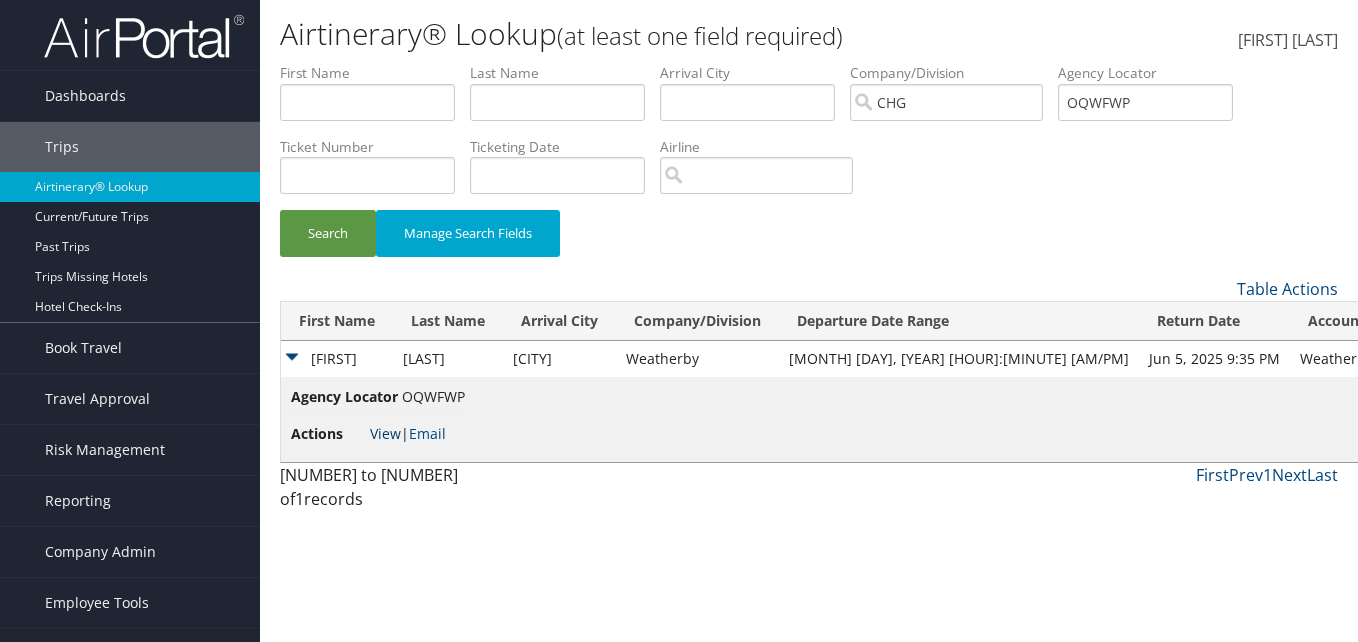 click on "View" at bounding box center (385, 433) 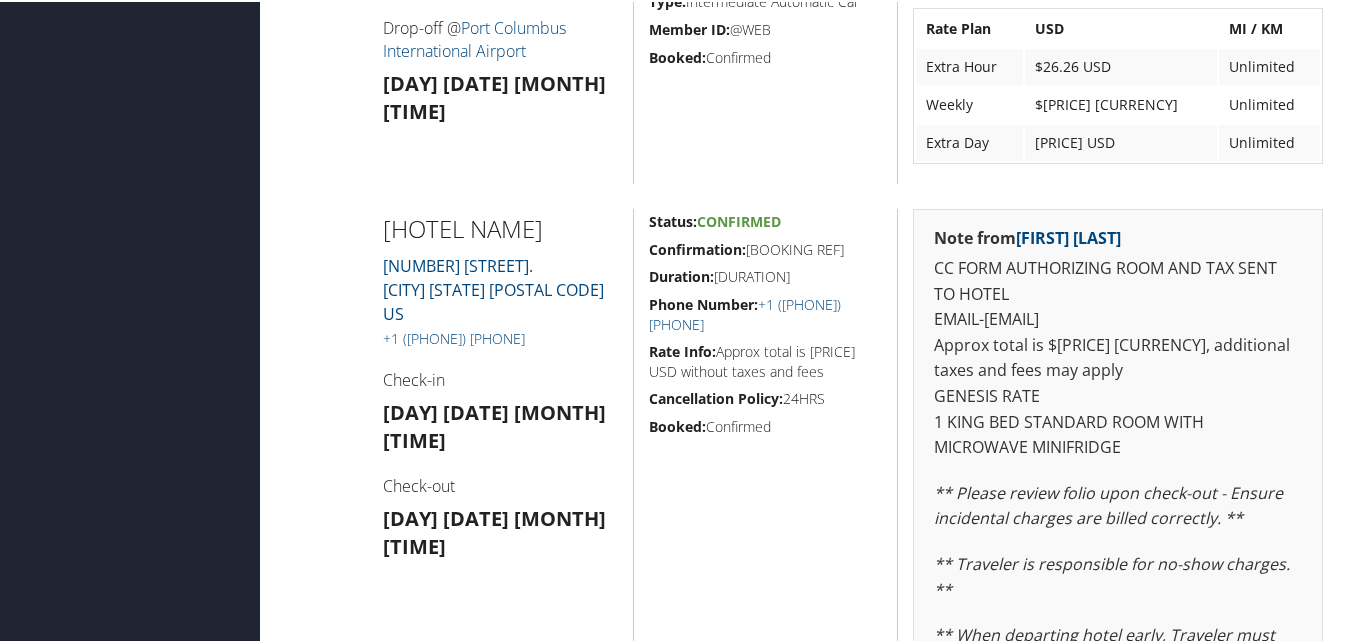 scroll, scrollTop: 1609, scrollLeft: 0, axis: vertical 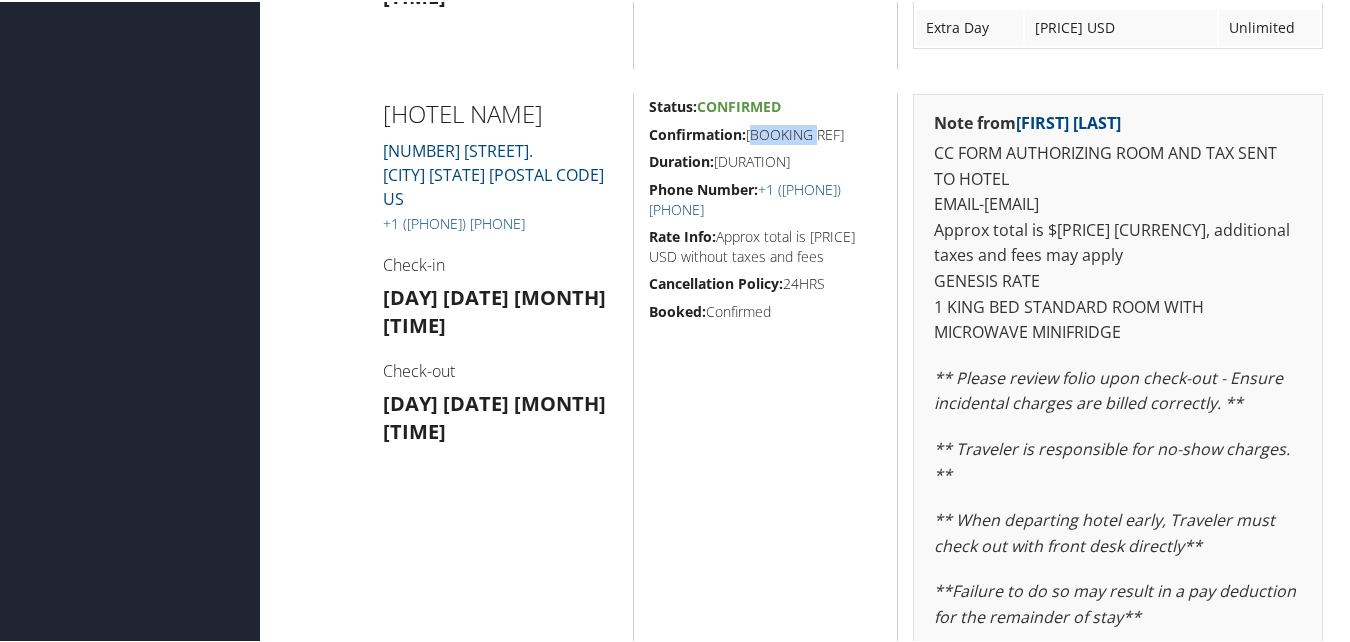drag, startPoint x: 819, startPoint y: 135, endPoint x: 750, endPoint y: 144, distance: 69.58448 